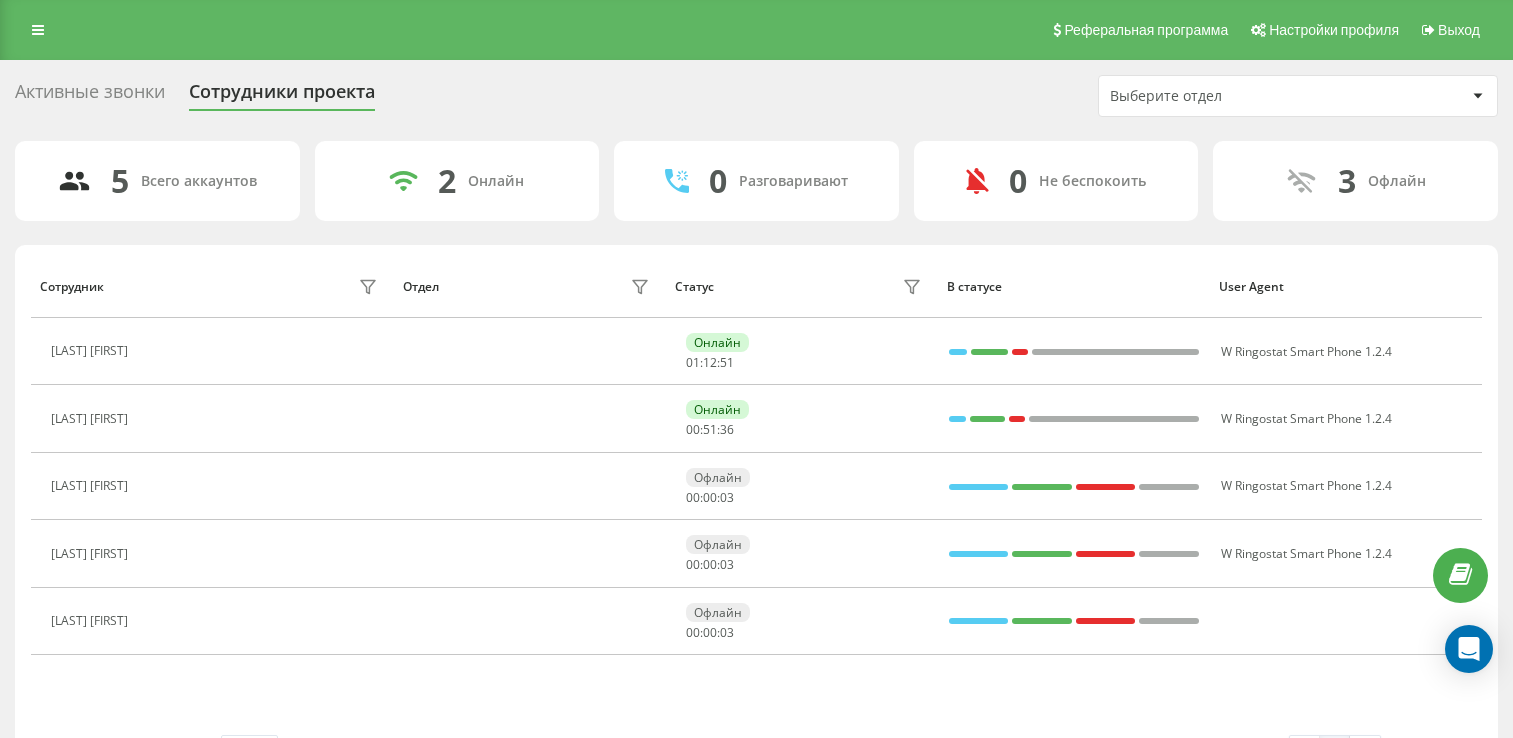 scroll, scrollTop: 0, scrollLeft: 0, axis: both 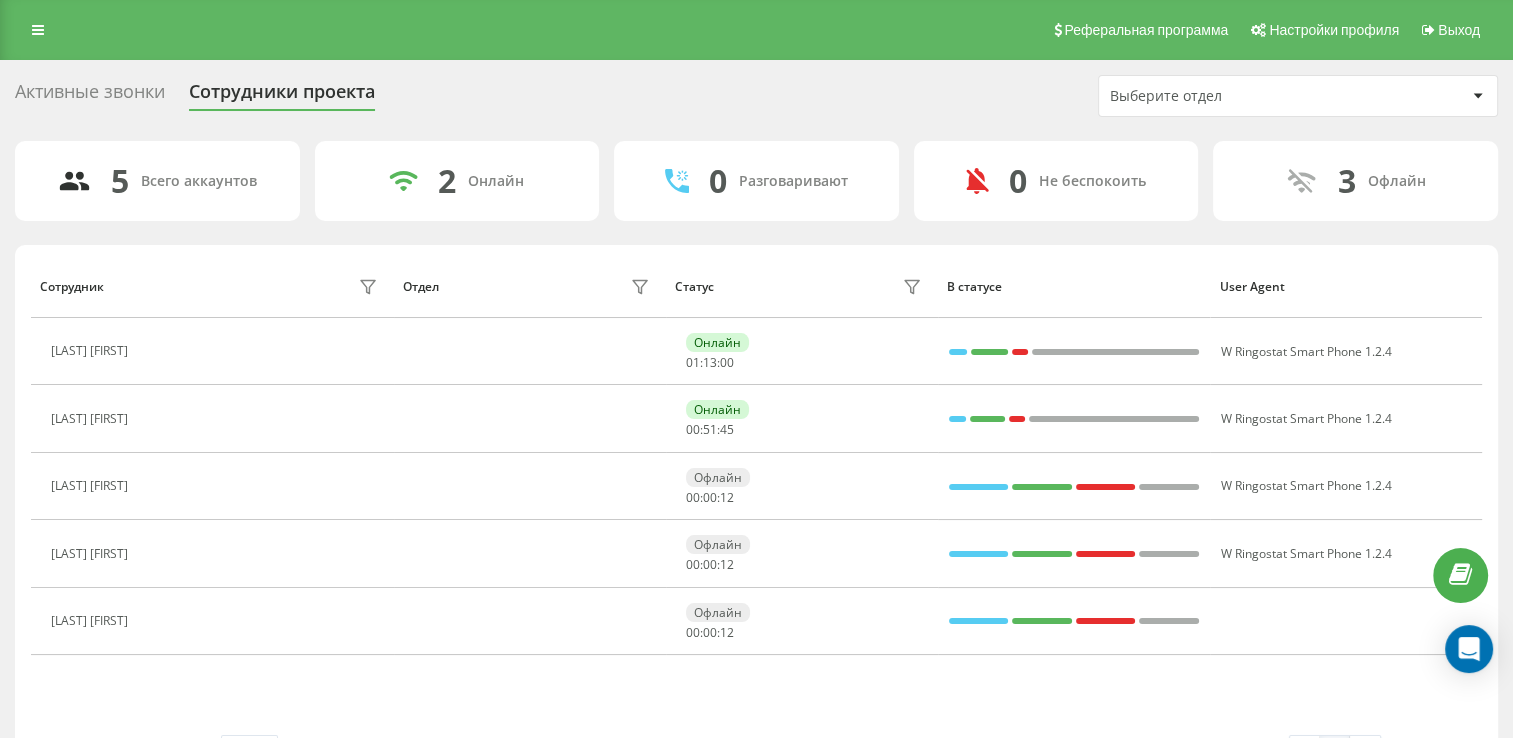click on "Активные звонки Сотрудники проекта Выберите отдел" at bounding box center [756, 96] 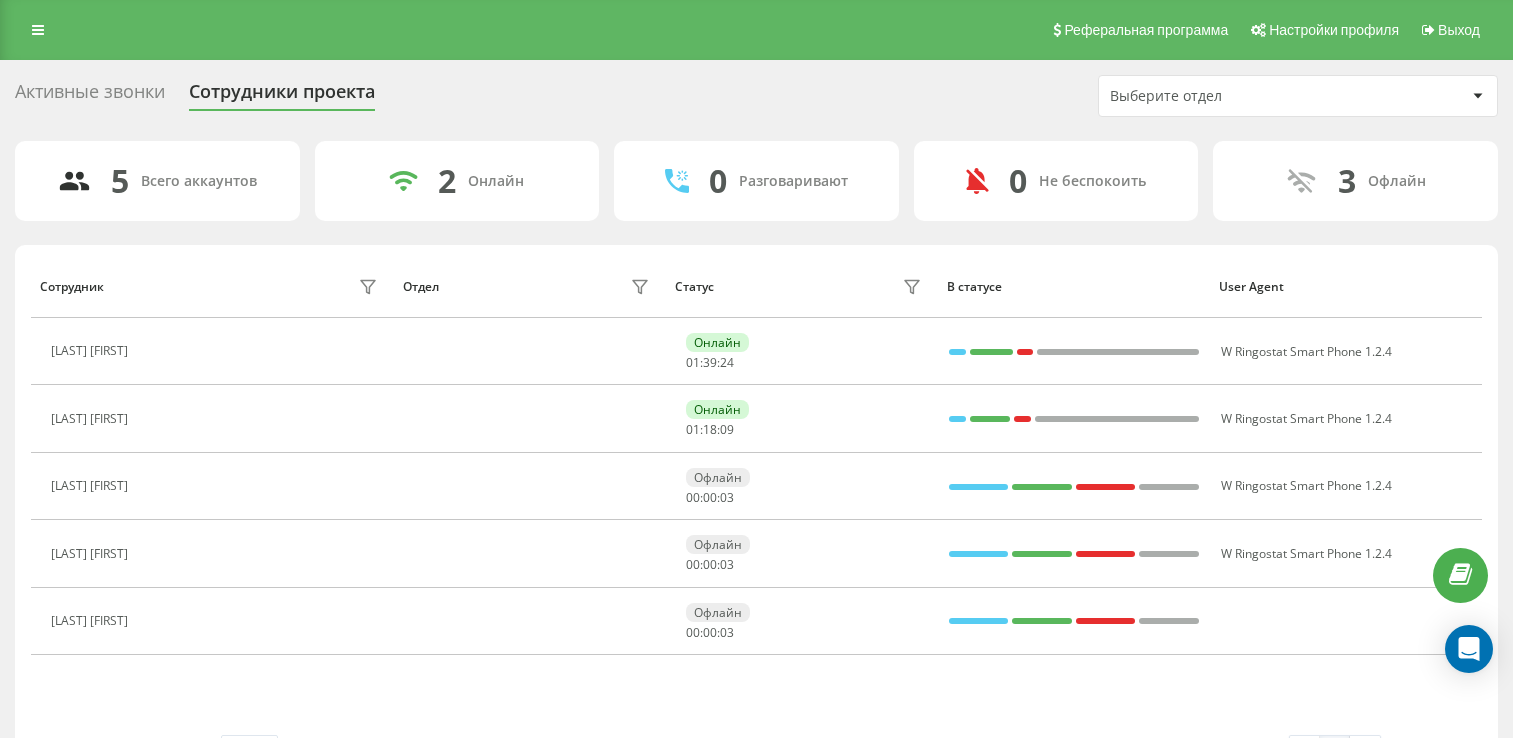 scroll, scrollTop: 0, scrollLeft: 0, axis: both 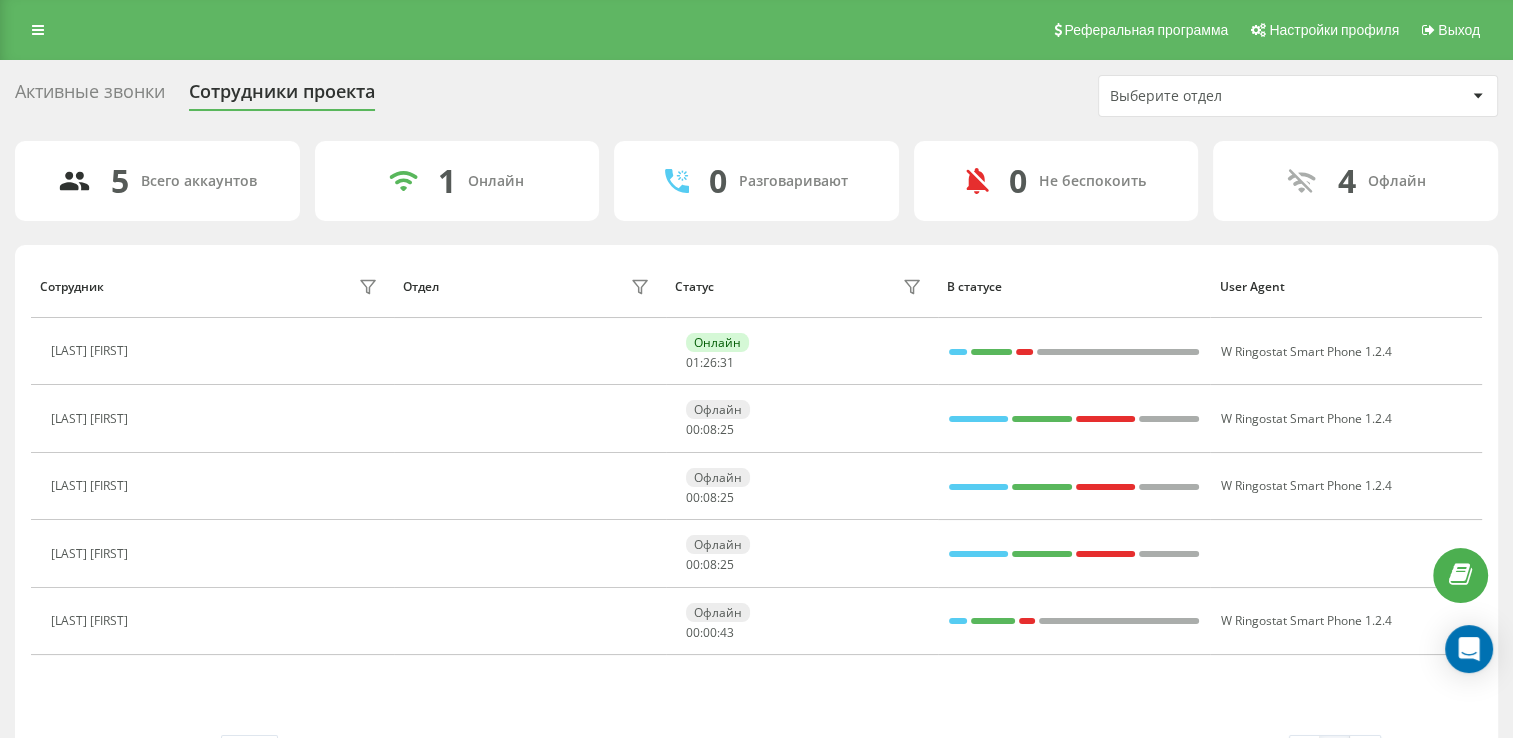 click on "Активные звонки Сотрудники проекта Выберите отдел" at bounding box center (756, 96) 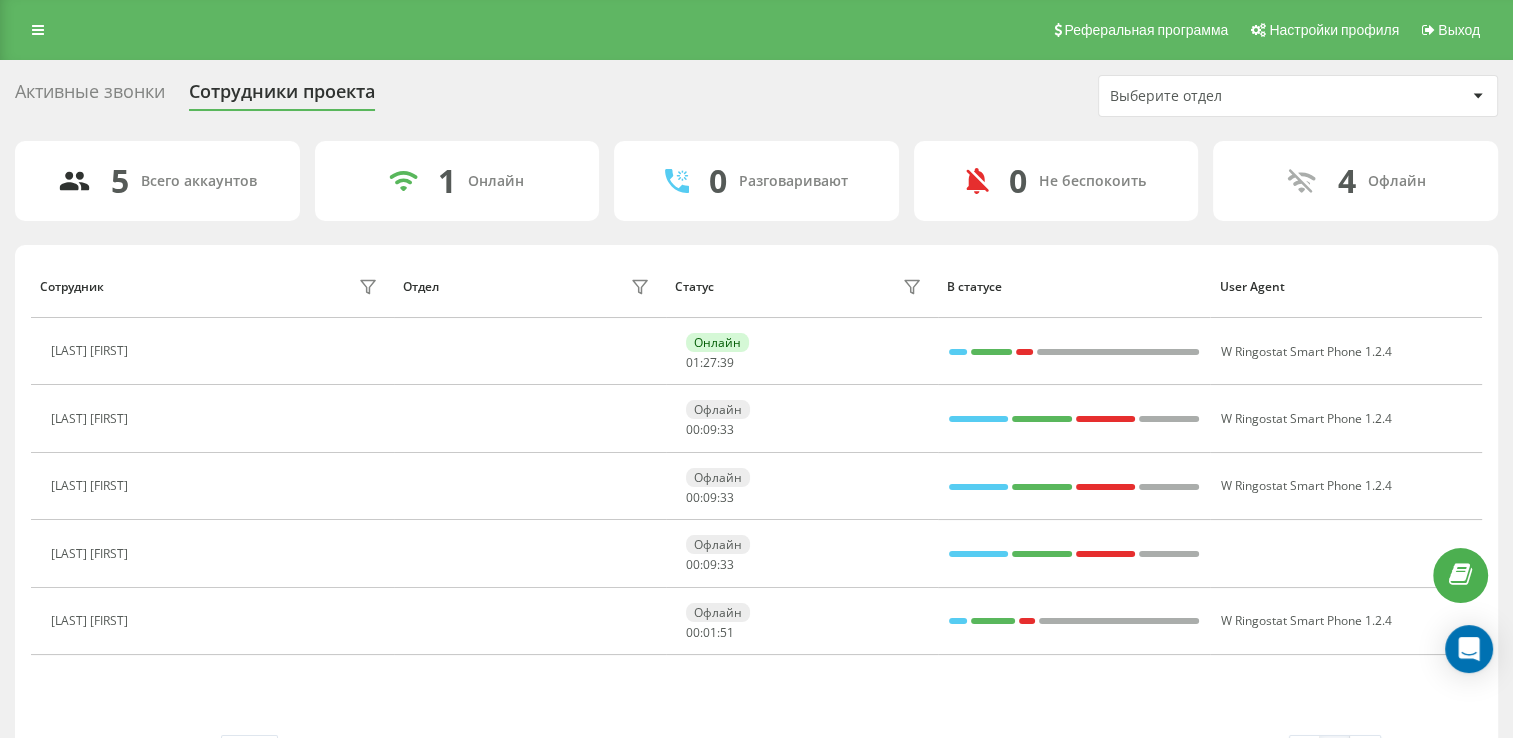 click on "Активные звонки Сотрудники проекта Выберите отдел" at bounding box center (756, 96) 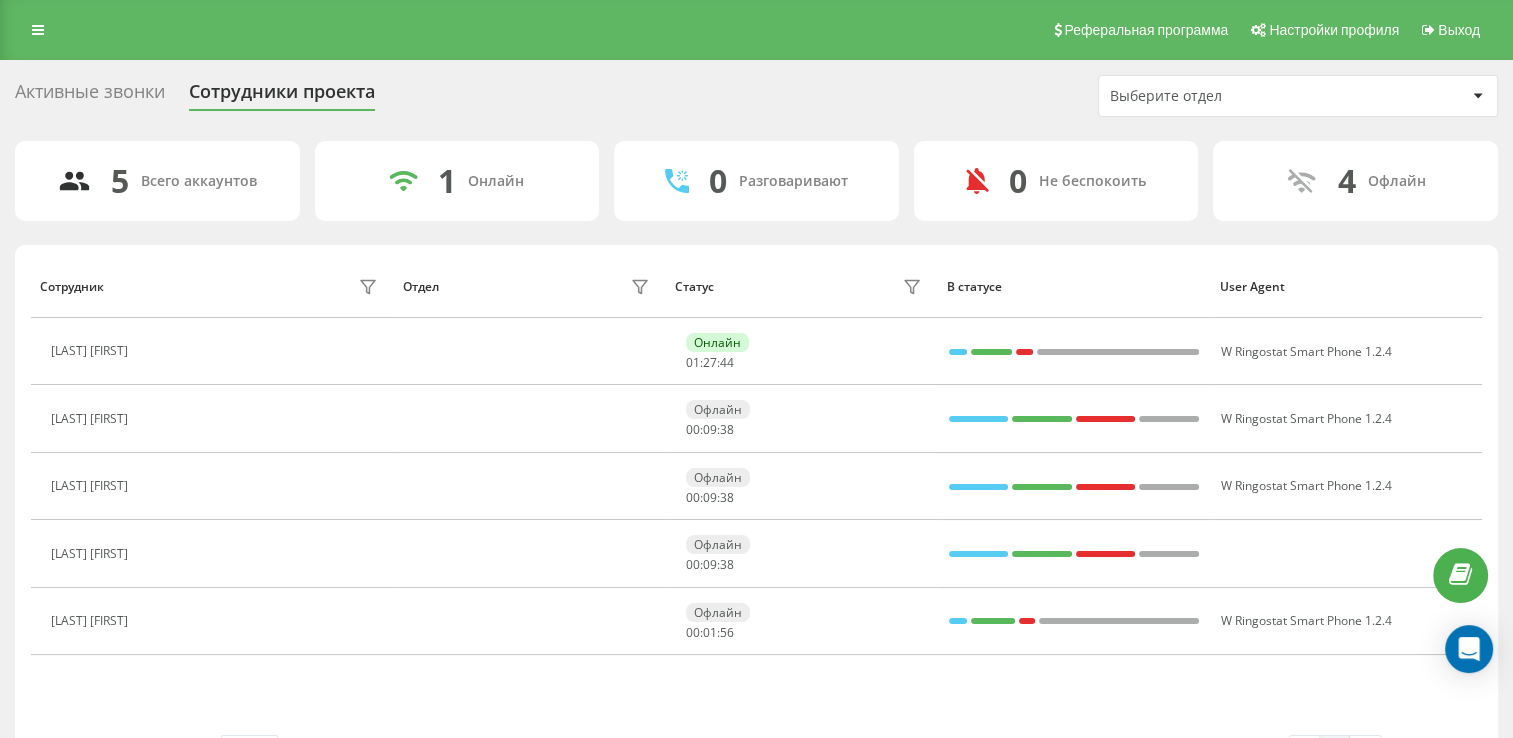 click on "Активные звонки Сотрудники проекта Выберите отдел   5   Всего аккаунтов   1   Онлайн   0   Разговаривают   0   Не беспокоить   4   Офлайн Сотрудник Отдел Статус В статусе User Agent Ташкараева Мадина  Онлайн 01 : 27 : 44 W Ringostat Smart Phone 1.2.4 Бауржанов Сабыржан  Офлайн 00 : 09 : 38 W Ringostat Smart Phone 1.2.4 Кызылкулова Алия Офлайн 00 : 09 : 38 W Ringostat Smart Phone 1.2.4 Назерке Асанбаева Офлайн 00 : 09 : 38 Нурсламбек Жаннур Офлайн 00 : 01 : 56 W Ringostat Smart Phone 1.2.4 Строк на странице 25 10 25 50 100 0 - 5 из 5 1" at bounding box center (756, 430) 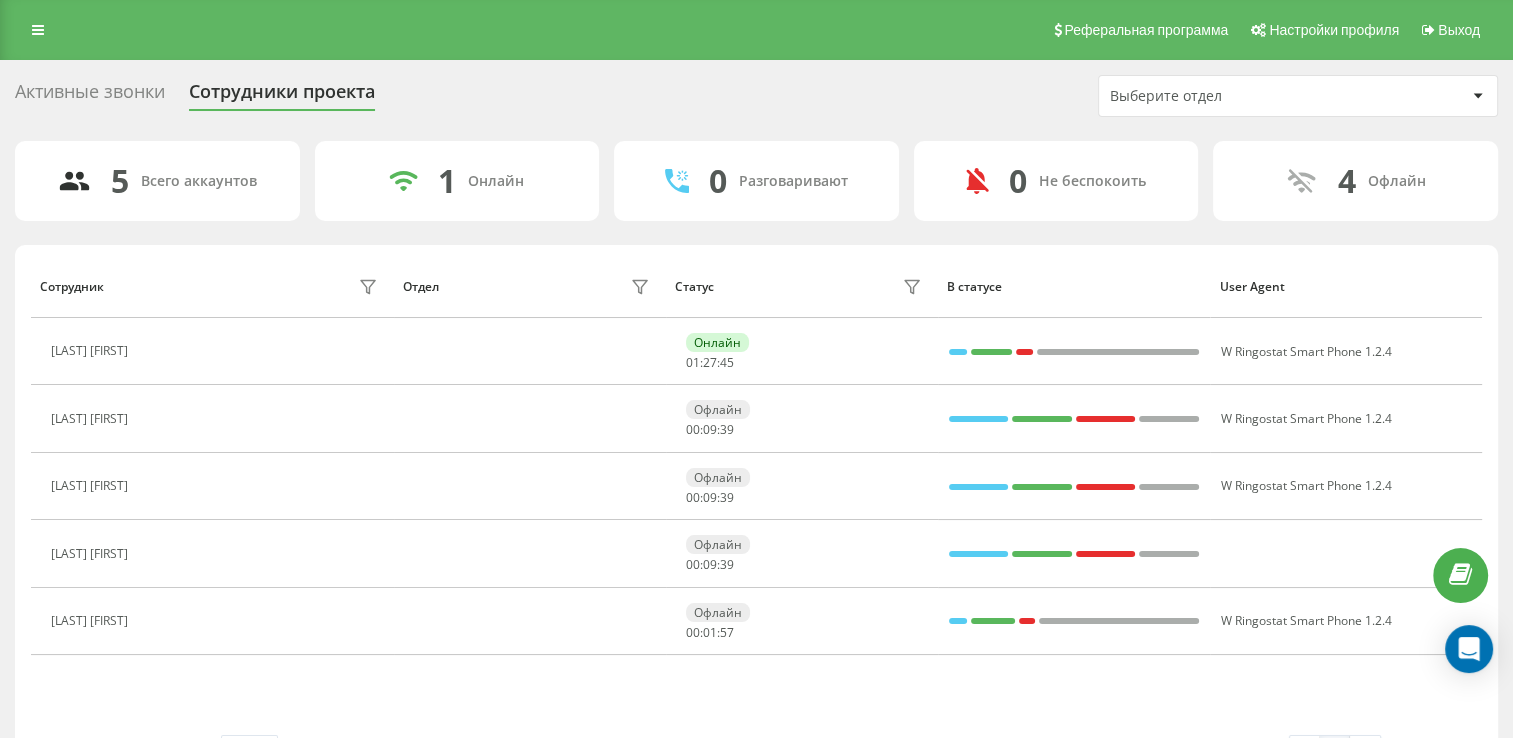 click on "Активные звонки Сотрудники проекта Выберите отдел   5   Всего аккаунтов   1   Онлайн   0   Разговаривают   0   Не беспокоить   4   Офлайн Сотрудник Отдел Статус В статусе User Agent Ташкараева Мадина  Онлайн 01 : 27 : 45 W Ringostat Smart Phone 1.2.4 Бауржанов Сабыржан  Офлайн 00 : 09 : 39 W Ringostat Smart Phone 1.2.4 Кызылкулова Алия Офлайн 00 : 09 : 39 W Ringostat Smart Phone 1.2.4 Назерке Асанбаева Офлайн 00 : 09 : 39 Нурсламбек Жаннур Офлайн 00 : 01 : 57 W Ringostat Smart Phone 1.2.4 Строк на странице 25 10 25 50 100 0 - 5 из 5 1" at bounding box center [756, 430] 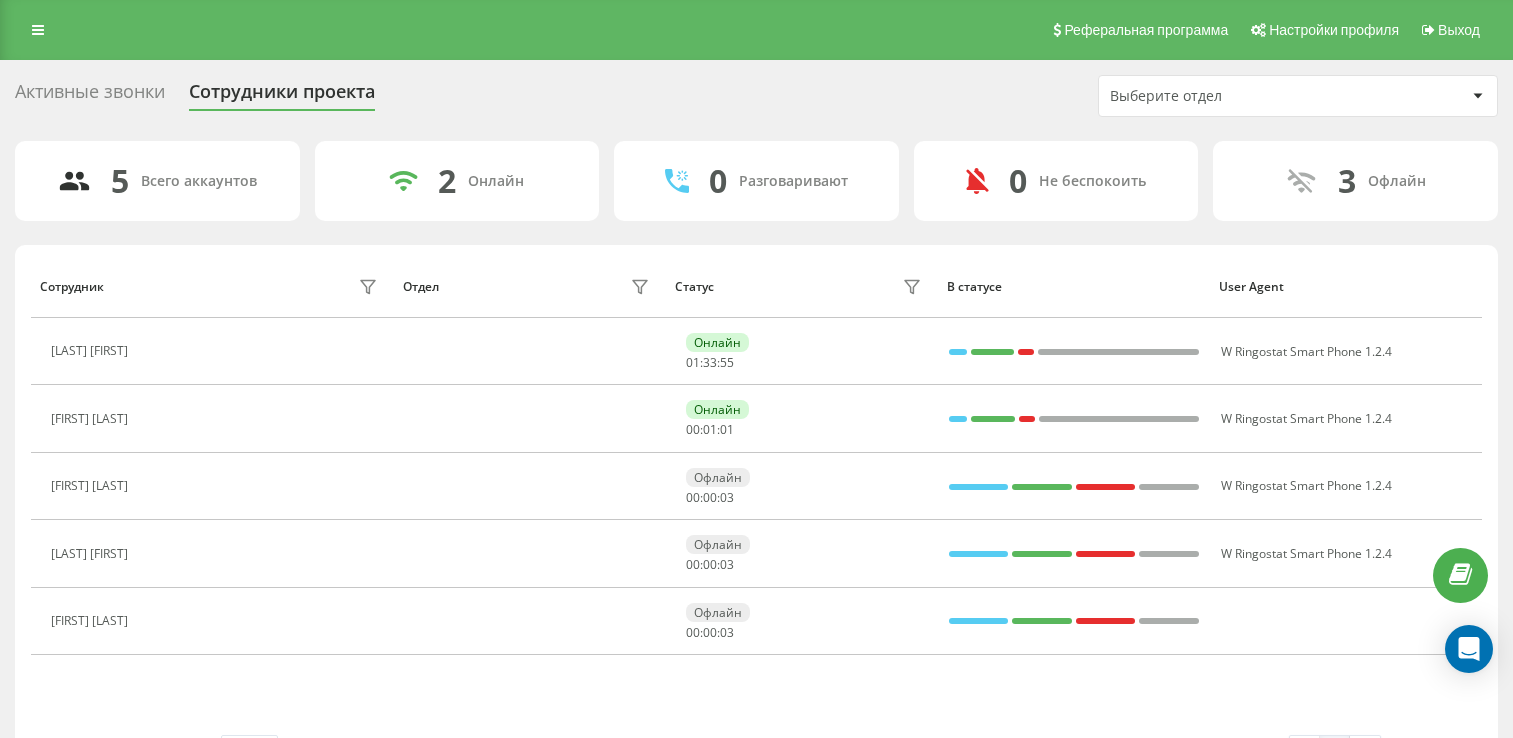 scroll, scrollTop: 0, scrollLeft: 0, axis: both 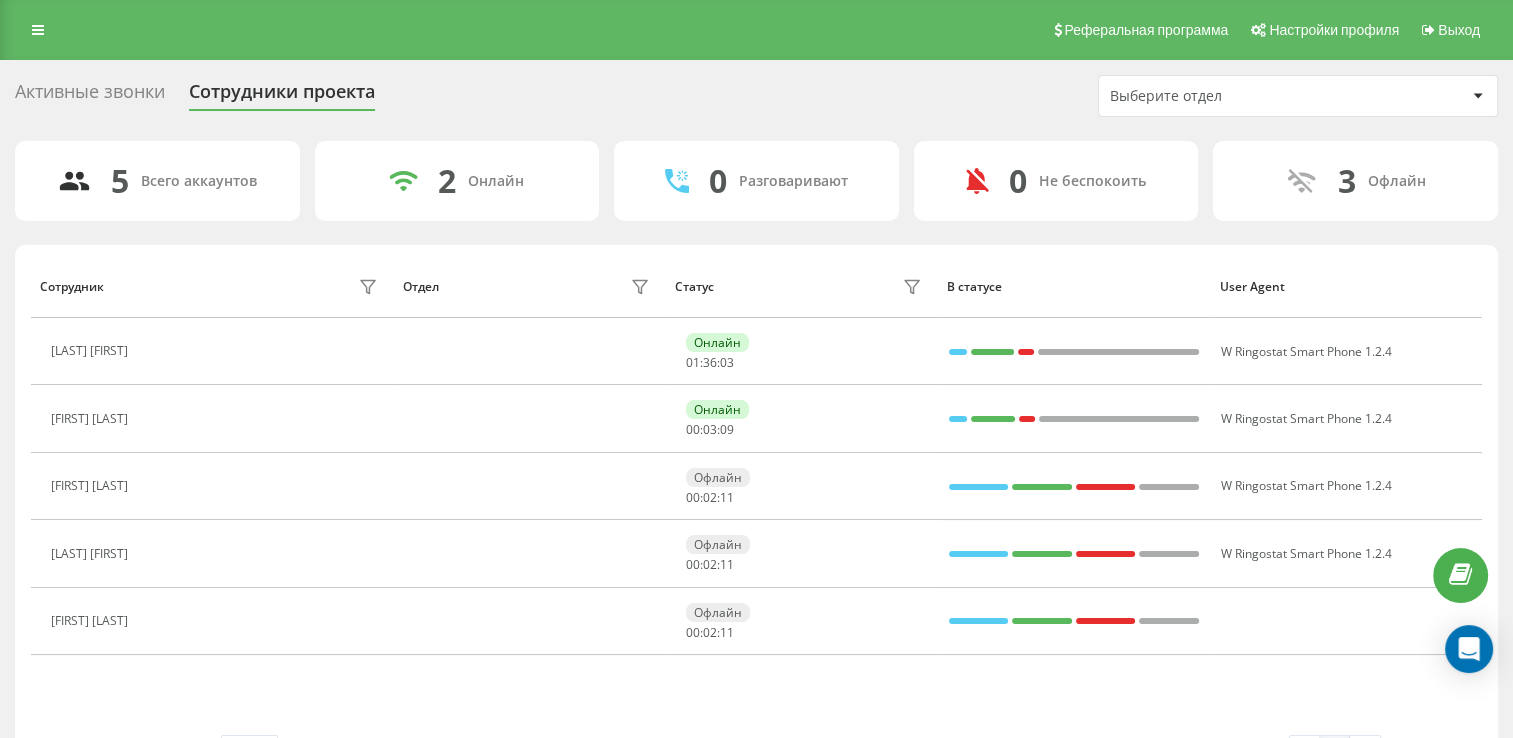 click on "Активные звонки Сотрудники проекта Выберите отдел" at bounding box center [756, 96] 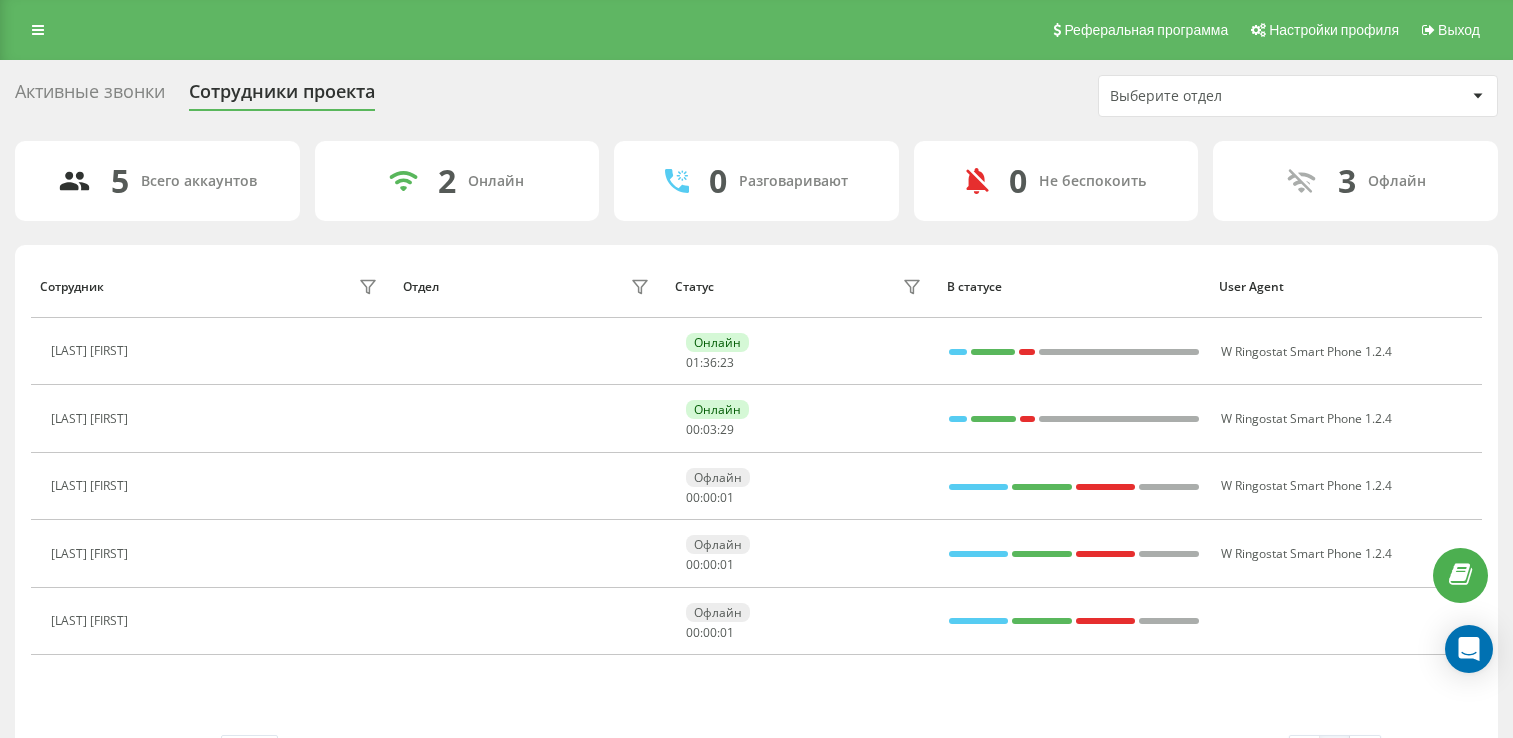 scroll, scrollTop: 0, scrollLeft: 0, axis: both 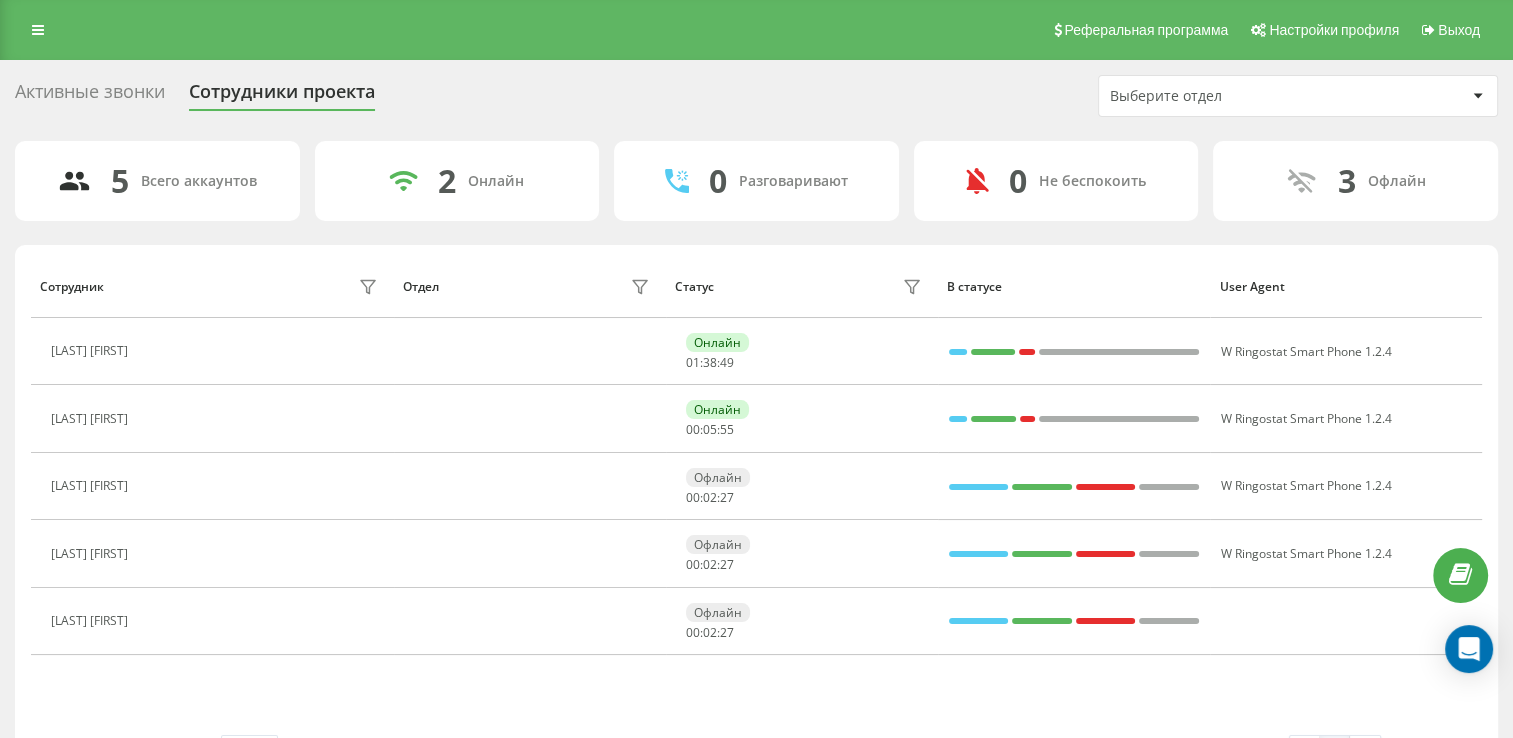 click on "5   Всего аккаунтов   2   Онлайн   0   Разговаривают   0   Не беспокоить   3   Офлайн Сотрудник Отдел Статус В статусе User Agent Ташкараева Мадина  Онлайн 01 : 38 : 49 W Ringostat Smart Phone 1.2.4 Нурсламбек Жаннур Онлайн 00 : 05 : 55 W Ringostat Smart Phone 1.2.4 Бауржанов Сабыржан  Офлайн 00 : 02 : 27 W Ringostat Smart Phone 1.2.4 Кызылкулова Алия Офлайн 00 : 02 : 27 W Ringostat Smart Phone 1.2.4 Назерке Асанбаева Офлайн 00 : 02 : 27 Строк на странице 25 10 25 50 100 0 - 5 из 5 1" at bounding box center [756, 463] 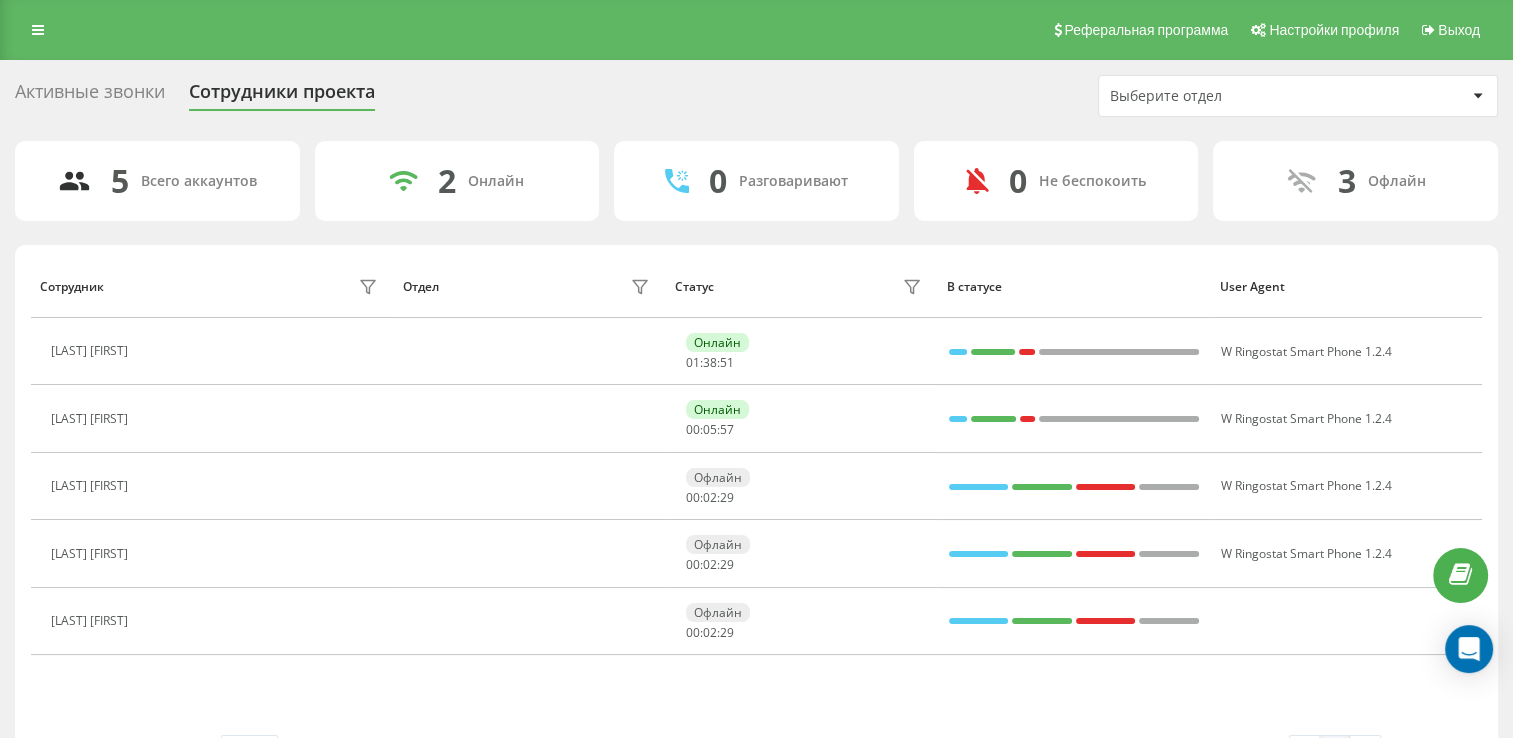 click on "5   Всего аккаунтов   2   Онлайн   0   Разговаривают   0   Не беспокоить   3   Офлайн Сотрудник Отдел Статус В статусе User Agent Ташкараева Мадина  Онлайн 01 : 38 : 51 W Ringostat Smart Phone 1.2.4 Нурсламбек Жаннур Онлайн 00 : 05 : 57 W Ringostat Smart Phone 1.2.4 Бауржанов Сабыржан  Офлайн 00 : 02 : 29 W Ringostat Smart Phone 1.2.4 Кызылкулова Алия Офлайн 00 : 02 : 29 W Ringostat Smart Phone 1.2.4 Назерке Асанбаева Офлайн 00 : 02 : 29 Строк на странице 25 10 25 50 100 0 - 5 из 5 1" at bounding box center (756, 463) 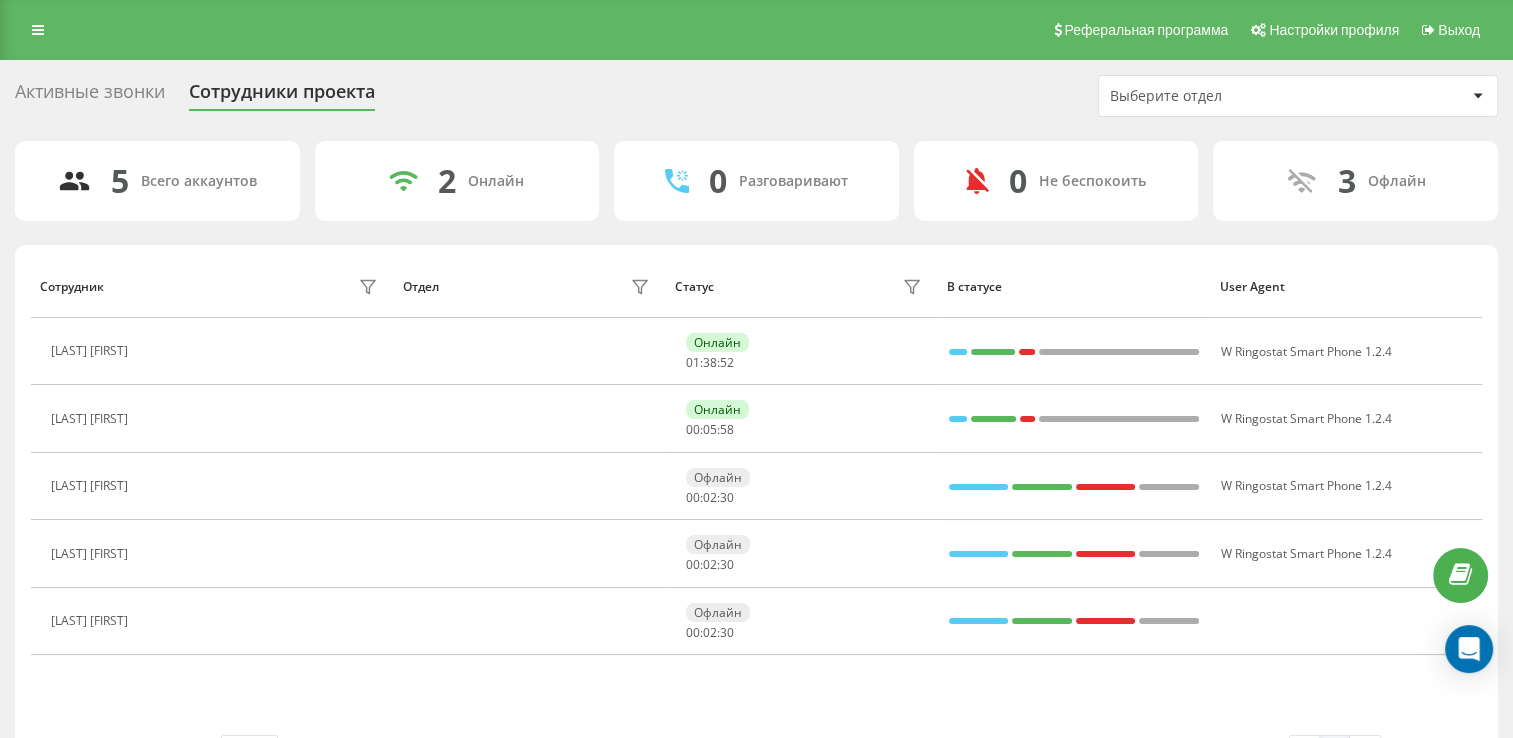 click on "5   Всего аккаунтов   2   Онлайн   0   Разговаривают   0   Не беспокоить   3   Офлайн Сотрудник Отдел Статус В статусе User Agent Ташкараева Мадина  Онлайн 01 : 38 : 52 W Ringostat Smart Phone 1.2.4 Нурсламбек Жаннур Онлайн 00 : 05 : 58 W Ringostat Smart Phone 1.2.4 Бауржанов Сабыржан  Офлайн 00 : 02 : 30 W Ringostat Smart Phone 1.2.4 Кызылкулова Алия Офлайн 00 : 02 : 30 W Ringostat Smart Phone 1.2.4 Назерке Асанбаева Офлайн 00 : 02 : 30 Строк на странице 25 10 25 50 100 0 - 5 из 5 1" at bounding box center (756, 463) 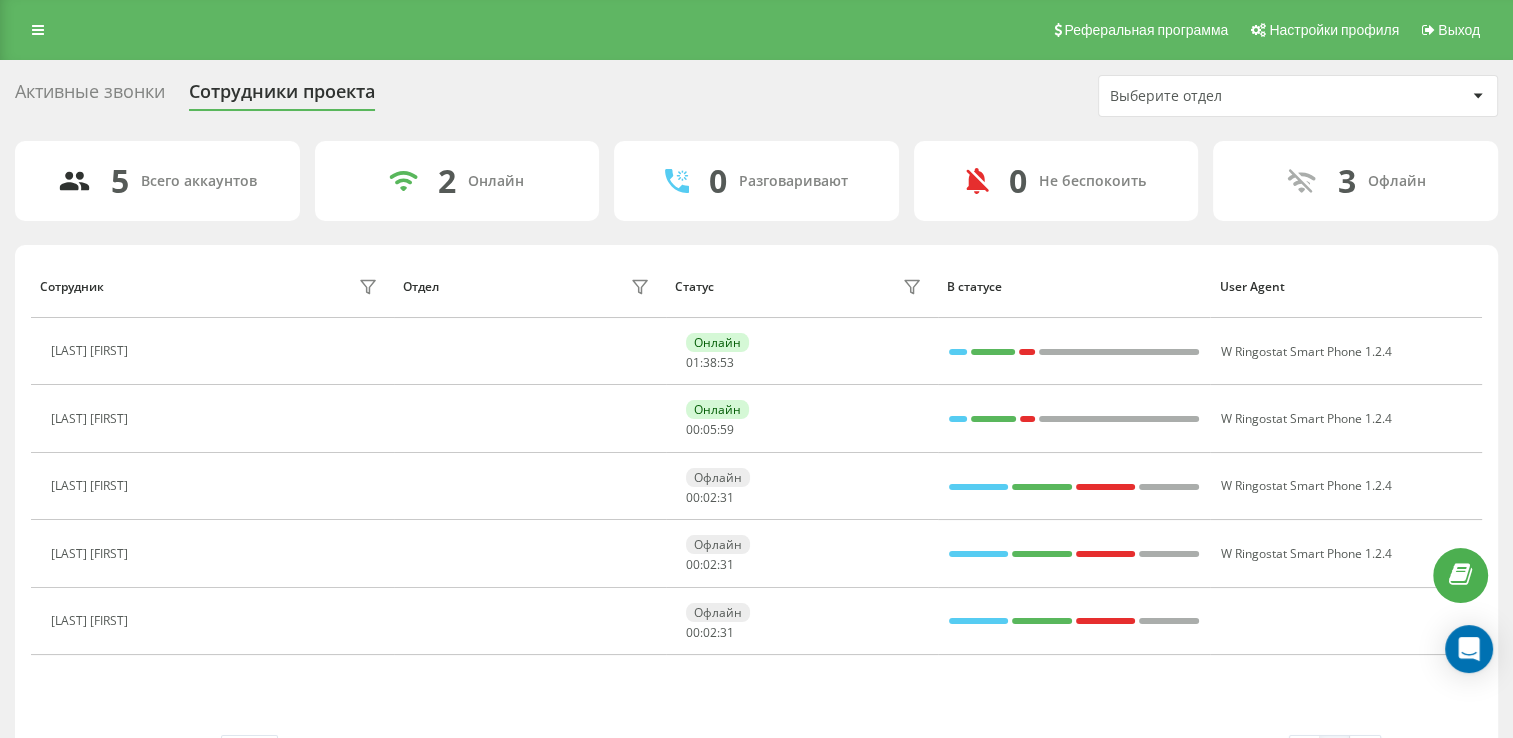 click on "5   Всего аккаунтов   2   Онлайн   0   Разговаривают   0   Не беспокоить   3   Офлайн" at bounding box center [756, 181] 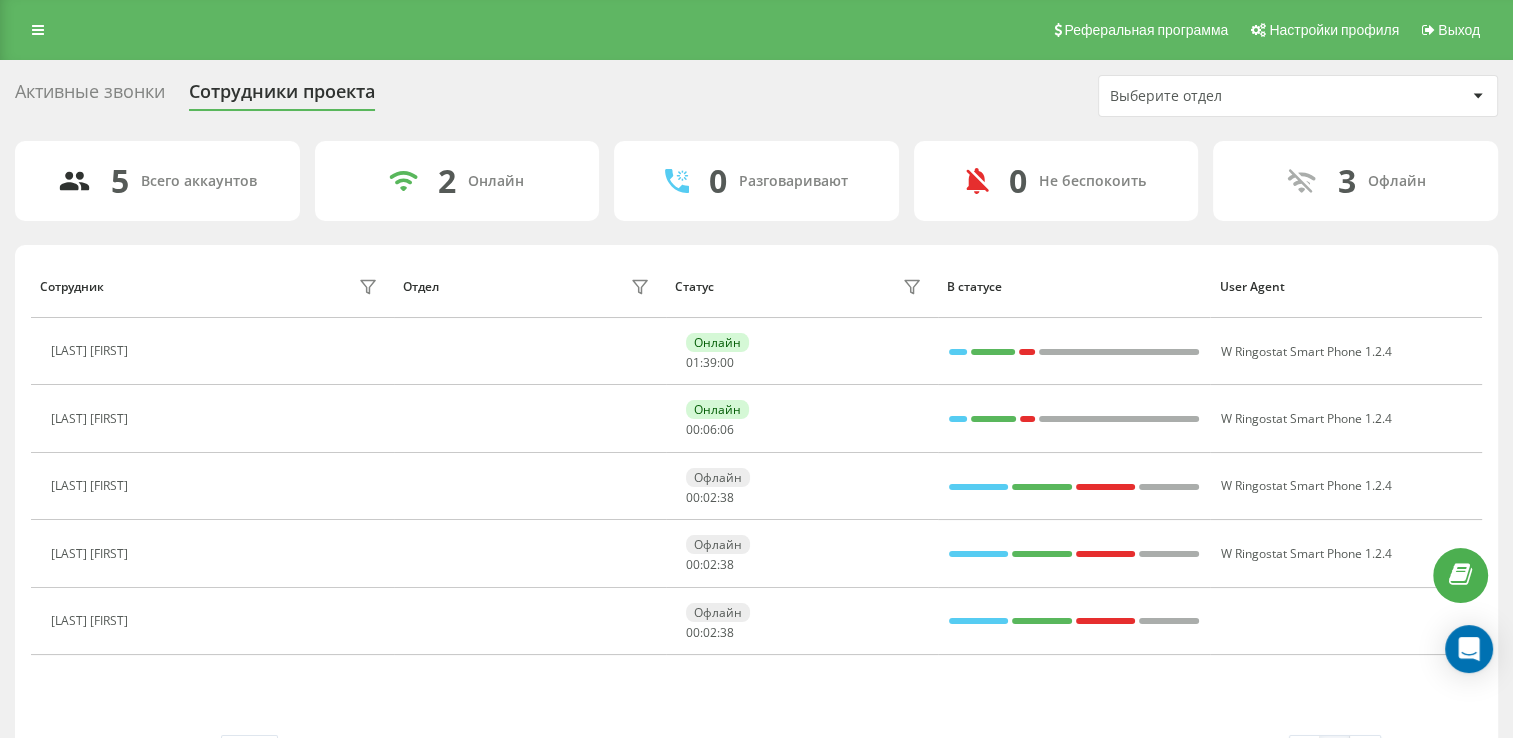 click on "5   Всего аккаунтов   2   Онлайн   0   Разговаривают   0   Не беспокоить   3   Офлайн Сотрудник Отдел Статус В статусе User Agent Ташкараева Мадина  Онлайн 01 : 39 : 00 W Ringostat Smart Phone 1.2.4 Нурсламбек Жаннур Онлайн 00 : 06 : 06 W Ringostat Smart Phone 1.2.4 Бауржанов Сабыржан  Офлайн 00 : 02 : 38 W Ringostat Smart Phone 1.2.4 Кызылкулова Алия Офлайн 00 : 02 : 38 W Ringostat Smart Phone 1.2.4 Назерке Асанбаева Офлайн 00 : 02 : 38 Строк на странице 25 10 25 50 100 0 - 5 из 5 1" at bounding box center (756, 463) 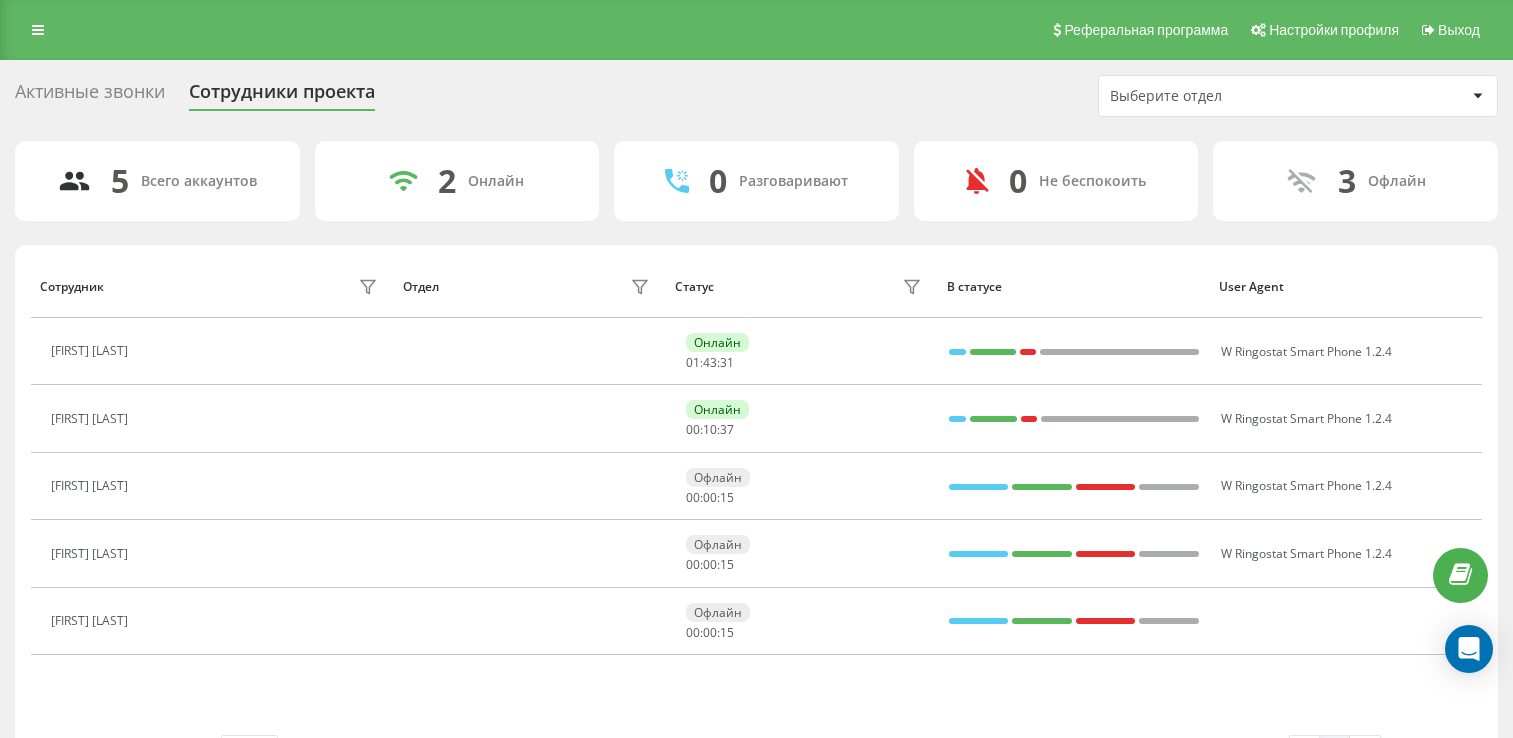 scroll, scrollTop: 0, scrollLeft: 0, axis: both 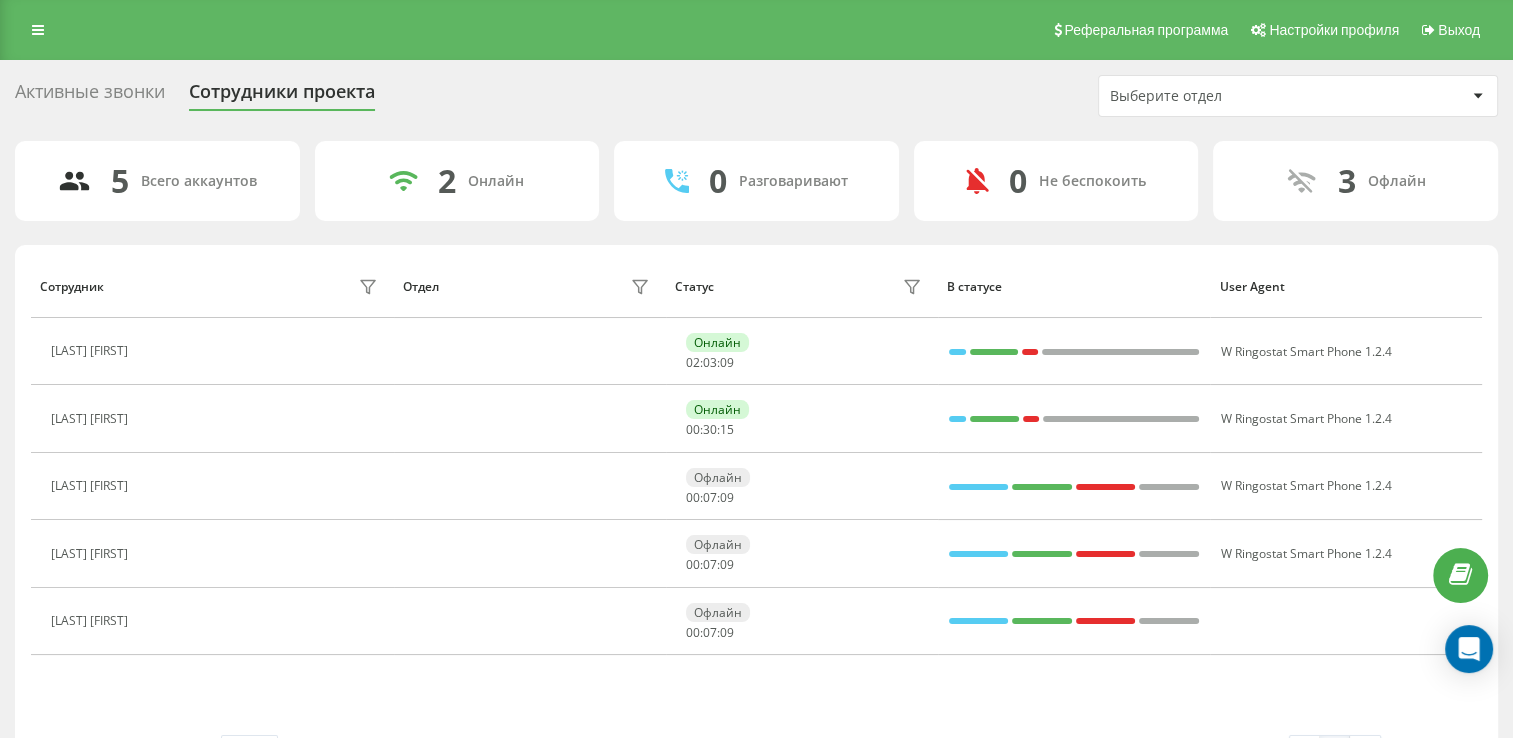 click on "Активные звонки Сотрудники проекта Выберите отдел" at bounding box center (756, 96) 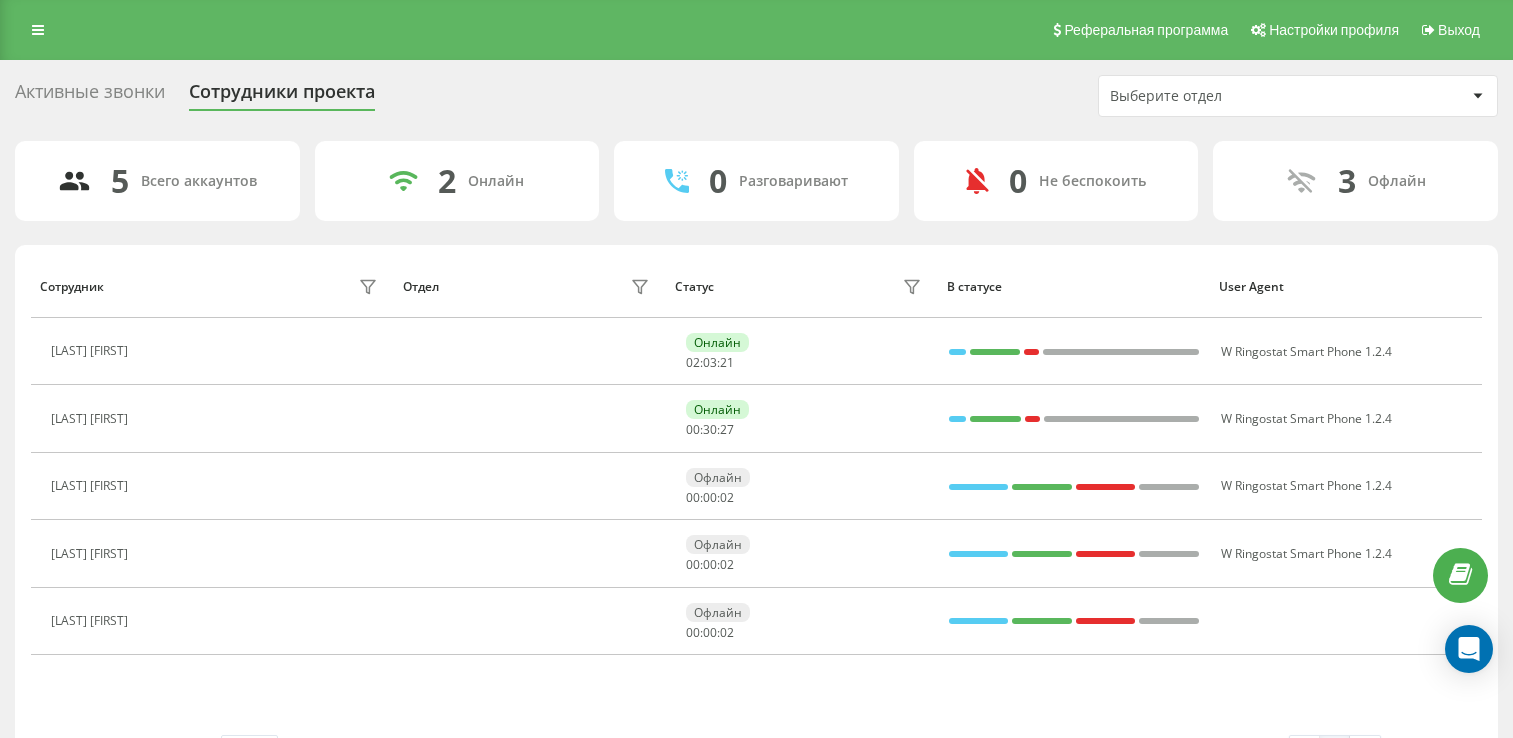 scroll, scrollTop: 0, scrollLeft: 0, axis: both 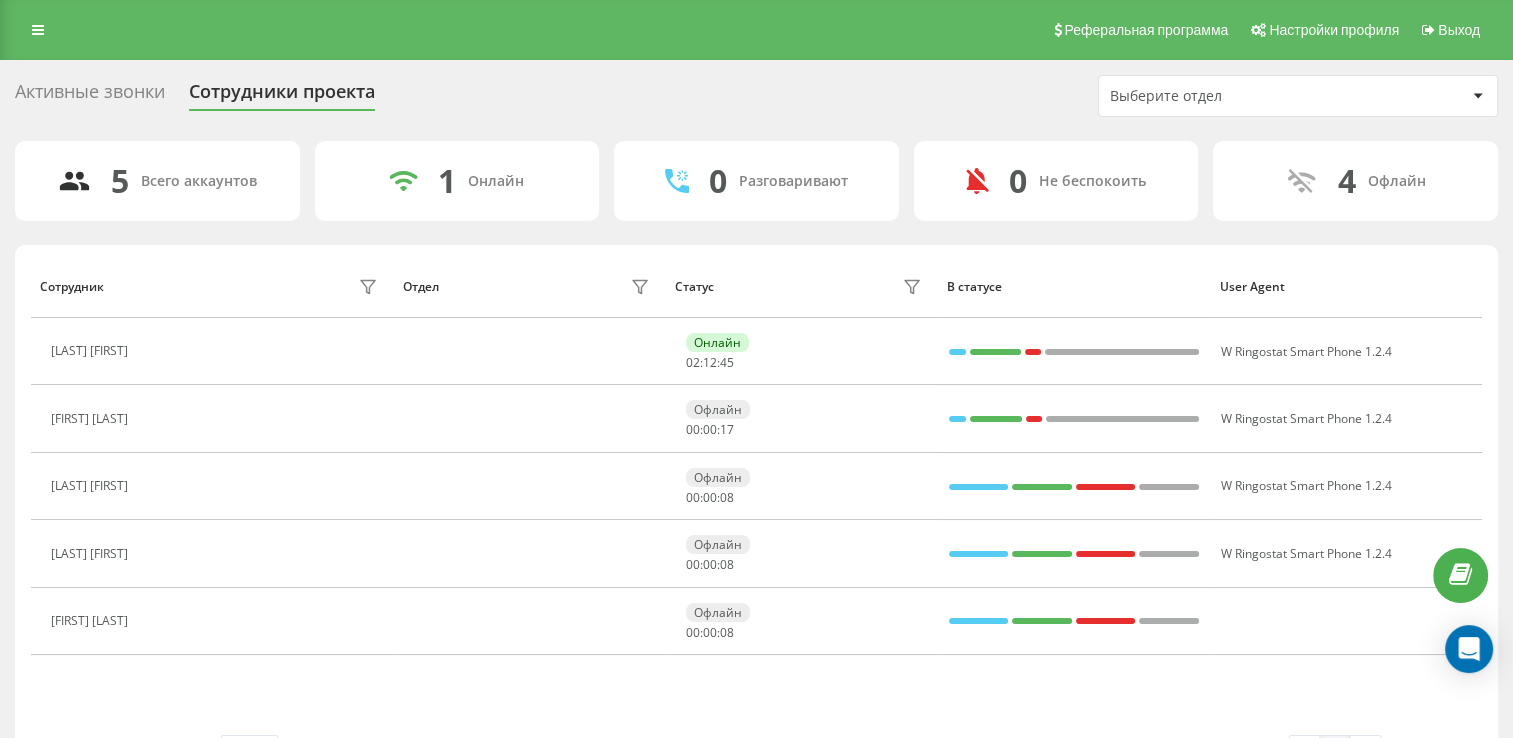 click on "Активные звонки Сотрудники проекта Выберите отдел" at bounding box center (756, 96) 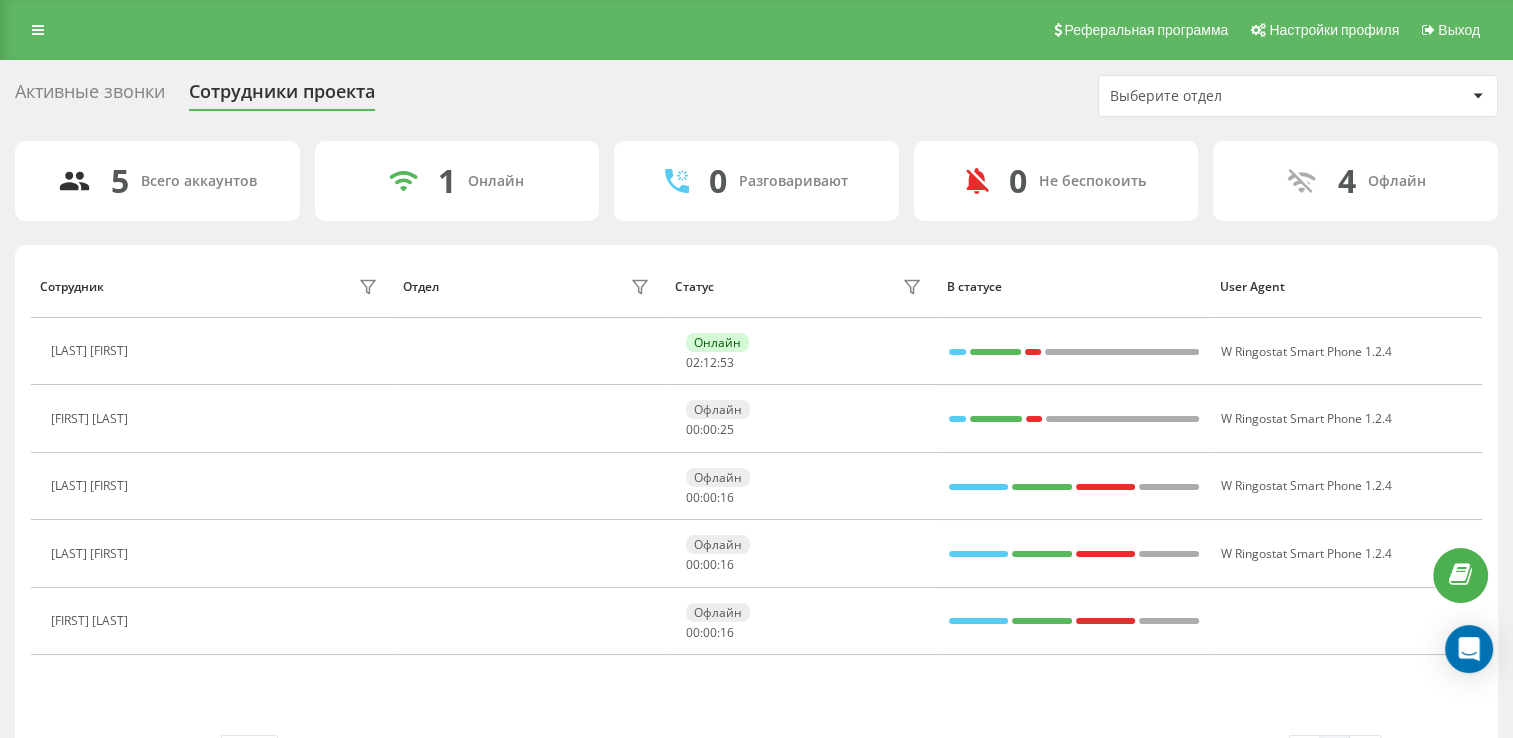 click on "Активные звонки Сотрудники проекта Выберите отдел   5   Всего аккаунтов   1   Онлайн   0   Разговаривают   0   Не беспокоить   4   Офлайн Сотрудник Отдел Статус В статусе User Agent Ташкараева Мадина  Онлайн 02 : 12 : 53 W Ringostat Smart Phone 1.2.4 Нурсламбек Жаннур Офлайн 00 : 00 : 25 W Ringostat Smart Phone 1.2.4 Бауржанов Сабыржан  Офлайн 00 : 00 : 16 W Ringostat Smart Phone 1.2.4 Кызылкулова Алия Офлайн 00 : 00 : 16 W Ringostat Smart Phone 1.2.4 Назерке Асанбаева Офлайн 00 : 00 : 16 Строк на странице 25 10 25 50 100 0 - 5 из 5 1" at bounding box center (756, 430) 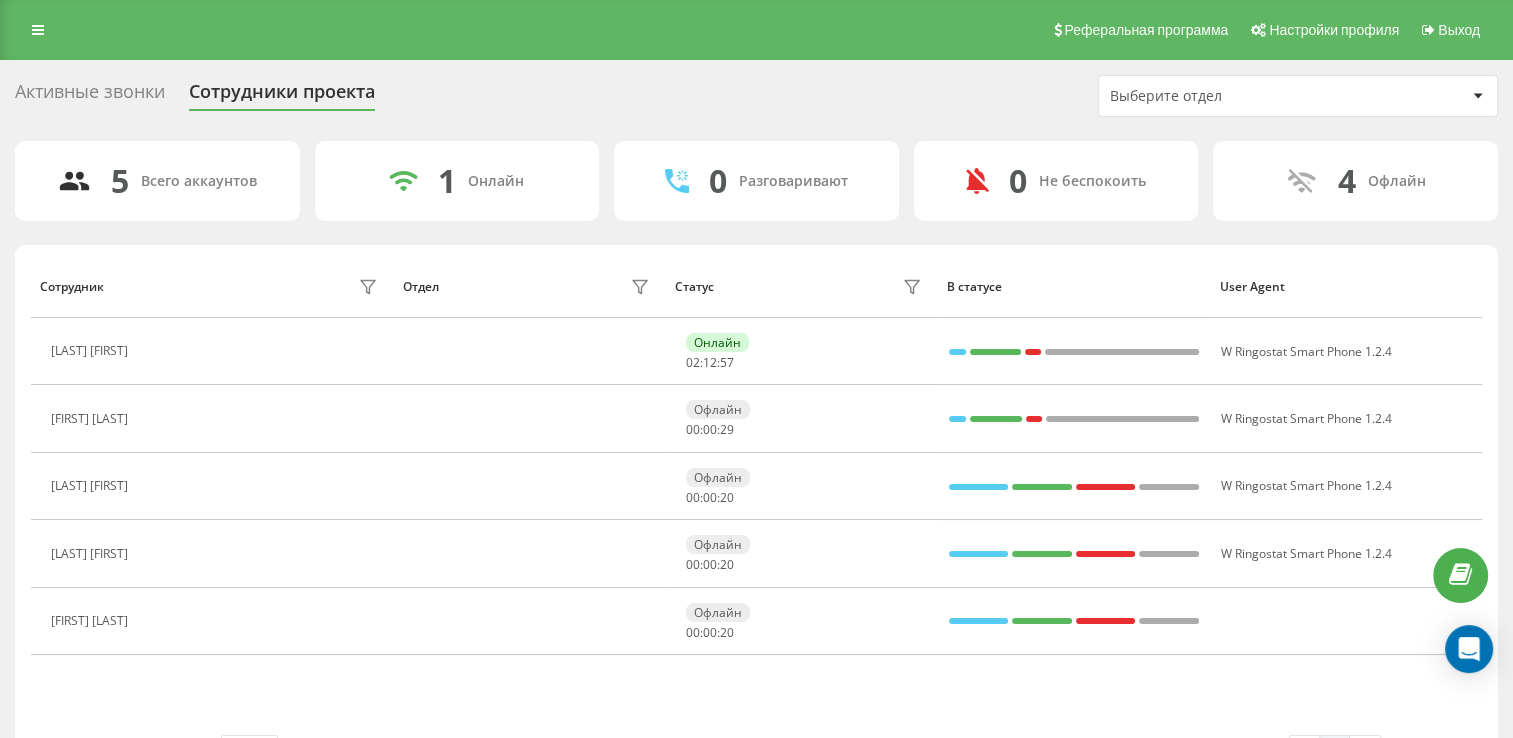 click on "Активные звонки Сотрудники проекта Выберите отдел" at bounding box center [756, 96] 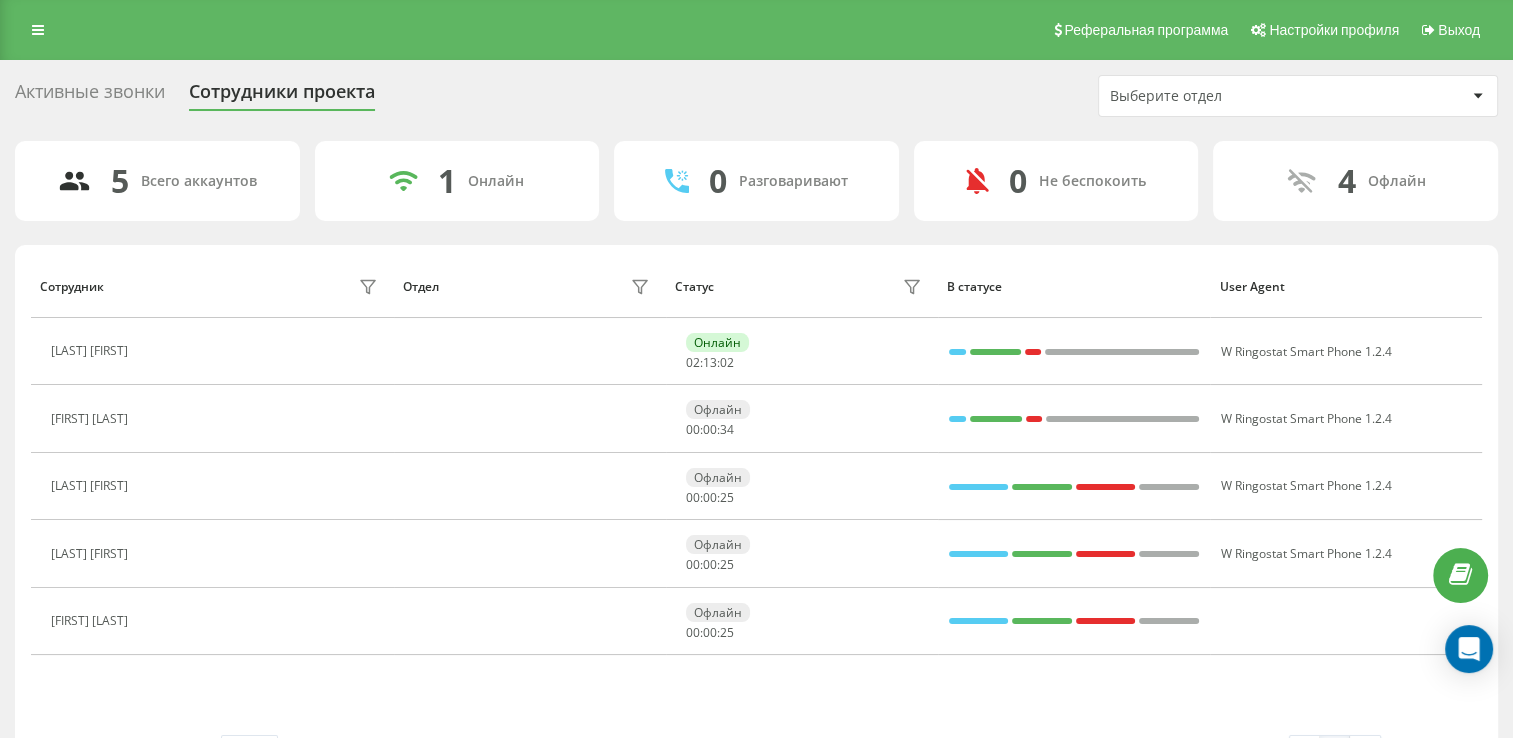 click on "Активные звонки Сотрудники проекта Выберите отдел" at bounding box center [756, 96] 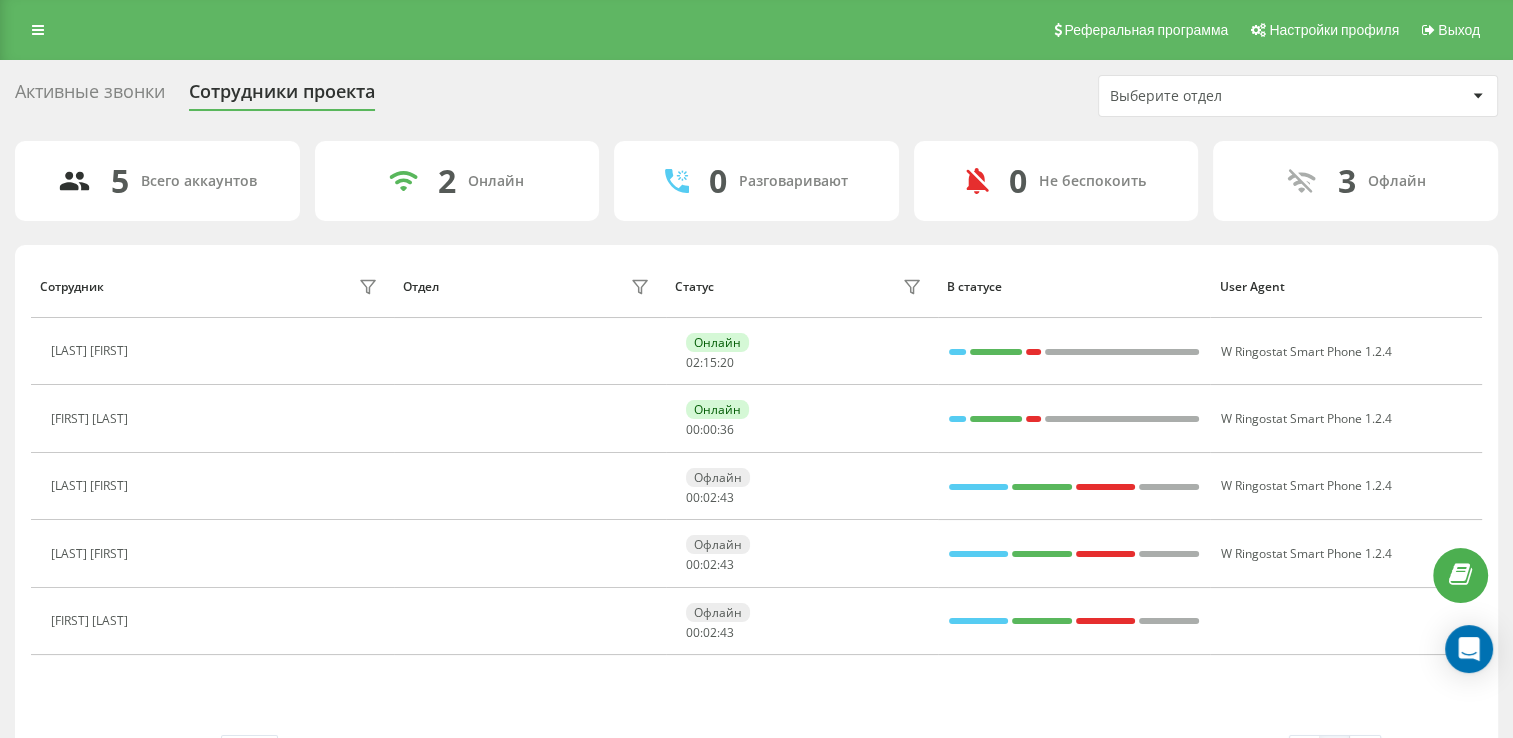 click on "Активные звонки Сотрудники проекта Выберите отдел" at bounding box center (756, 96) 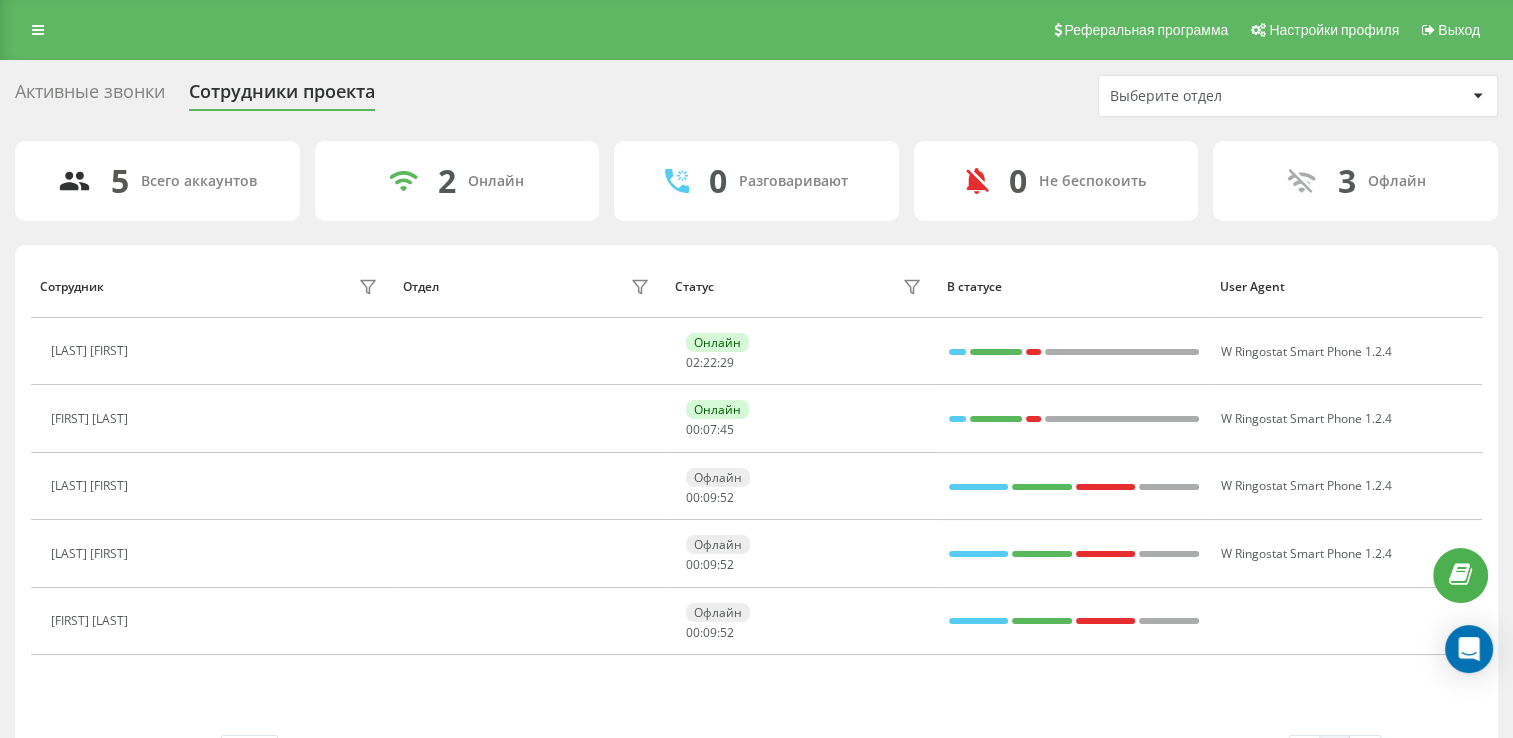 click on "Активные звонки Сотрудники проекта Выберите отдел   5   Всего аккаунтов   2   Онлайн   0   Разговаривают   0   Не беспокоить   3   Офлайн Сотрудник Отдел Статус В статусе User Agent Ташкараева Мадина  Онлайн 02 : 22 : 29 W Ringostat Smart Phone 1.2.4 Нурсламбек Жаннур Онлайн 00 : 07 : 45 W Ringostat Smart Phone 1.2.4 Бауржанов Сабыржан  Офлайн 00 : 09 : 52 W Ringostat Smart Phone 1.2.4 Кызылкулова Алия Офлайн 00 : 09 : 52 W Ringostat Smart Phone 1.2.4 Назерке Асанбаева Офлайн 00 : 09 : 52 Строк на странице 25 10 25 50 100 0 - 5 из 5 1" at bounding box center (756, 430) 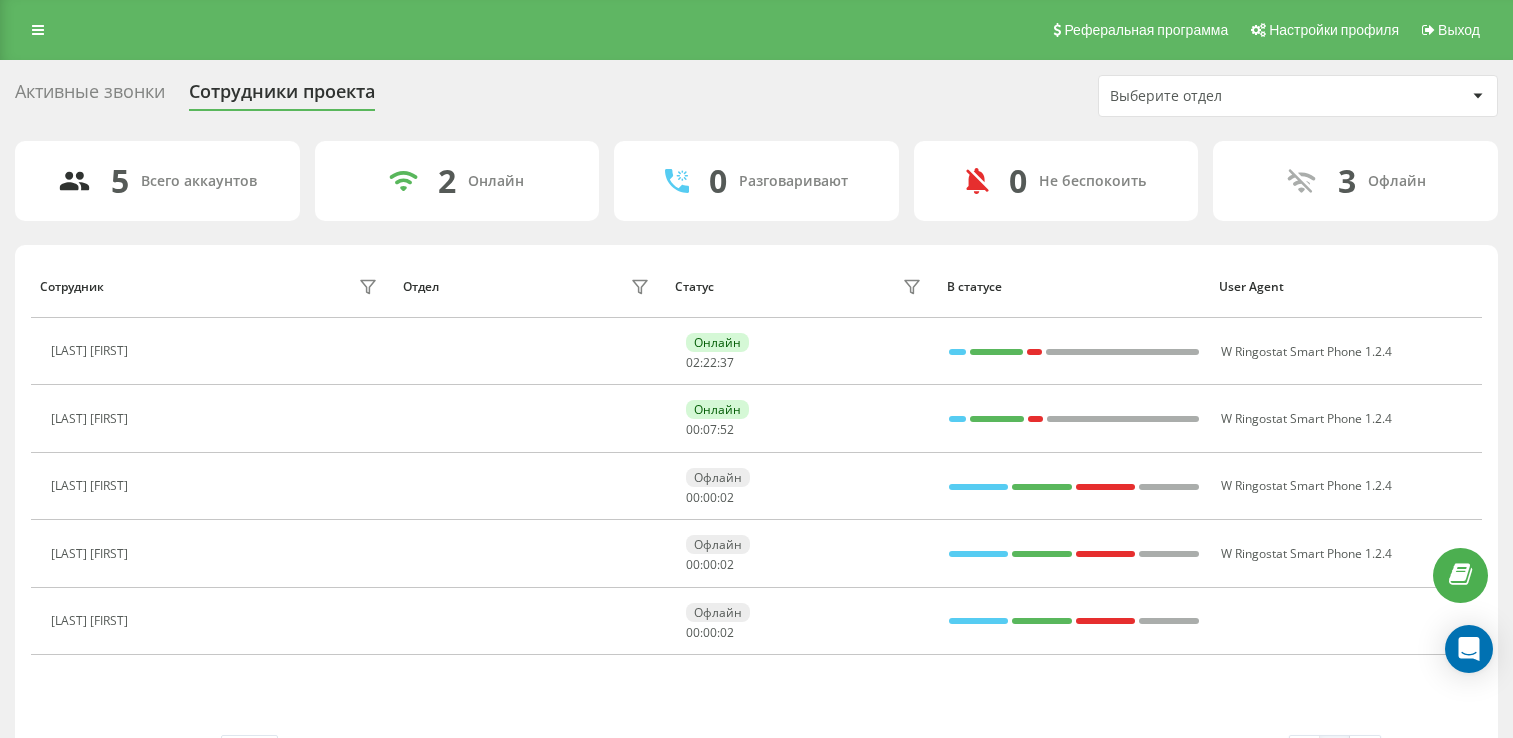 scroll, scrollTop: 0, scrollLeft: 0, axis: both 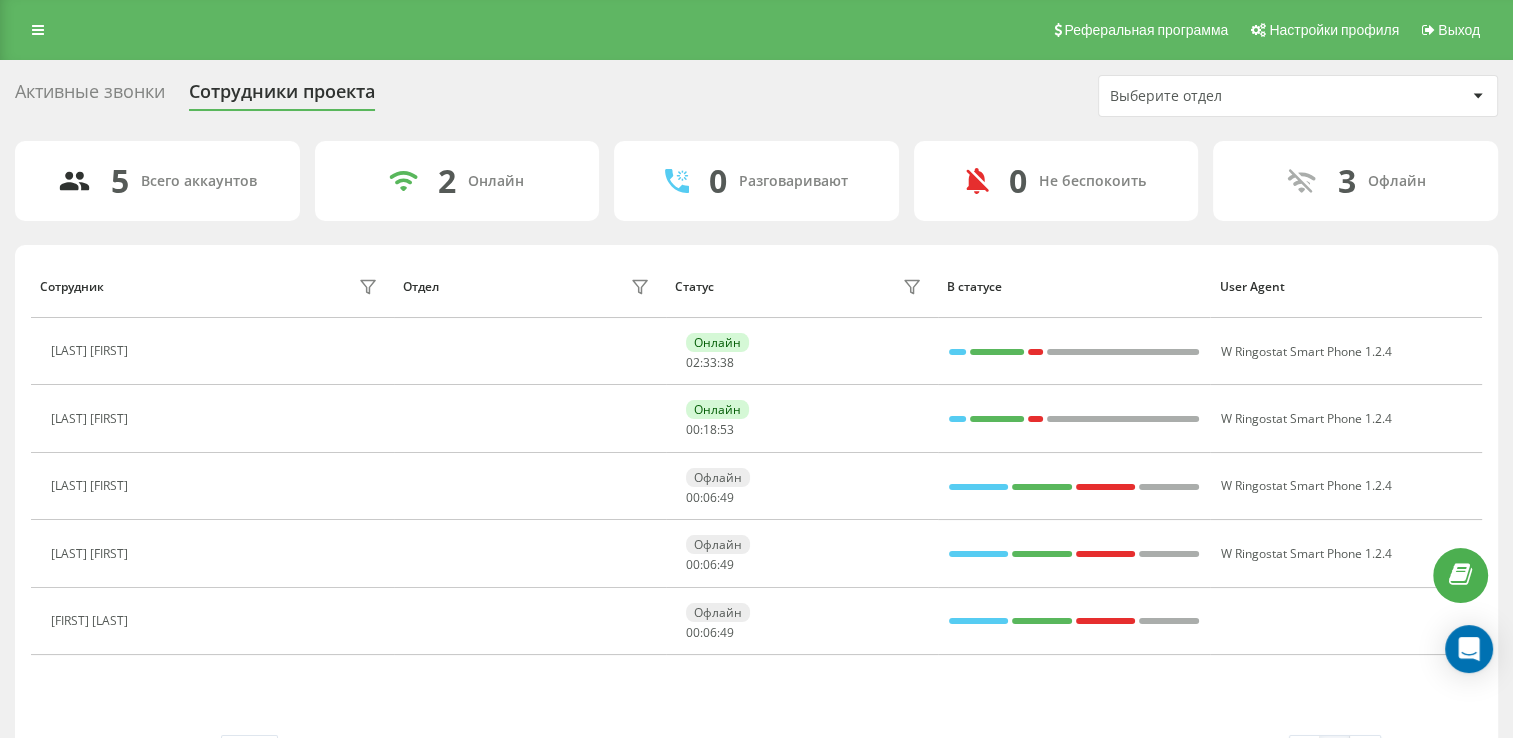 click on "Активные звонки Сотрудники проекта Выберите отдел   5   Всего аккаунтов   2   Онлайн   0   Разговаривают   0   Не беспокоить   3   Офлайн Сотрудник Отдел Статус В статусе User Agent Ташкараева Мадина  Онлайн 02 : 33 : 38 W Ringostat Smart Phone 1.2.4 Нурсламбек Жаннур Онлайн 00 : 18 : 53 W Ringostat Smart Phone 1.2.4 Бауржанов Сабыржан  Офлайн 00 : 06 : 49 W Ringostat Smart Phone 1.2.4 Кызылкулова Алия Офлайн 00 : 06 : 49 W Ringostat Smart Phone 1.2.4 Назерке Асанбаева Офлайн 00 : 06 : 49 Строк на странице 25 10 25 50 100 0 - 5 из 5 1" at bounding box center [756, 430] 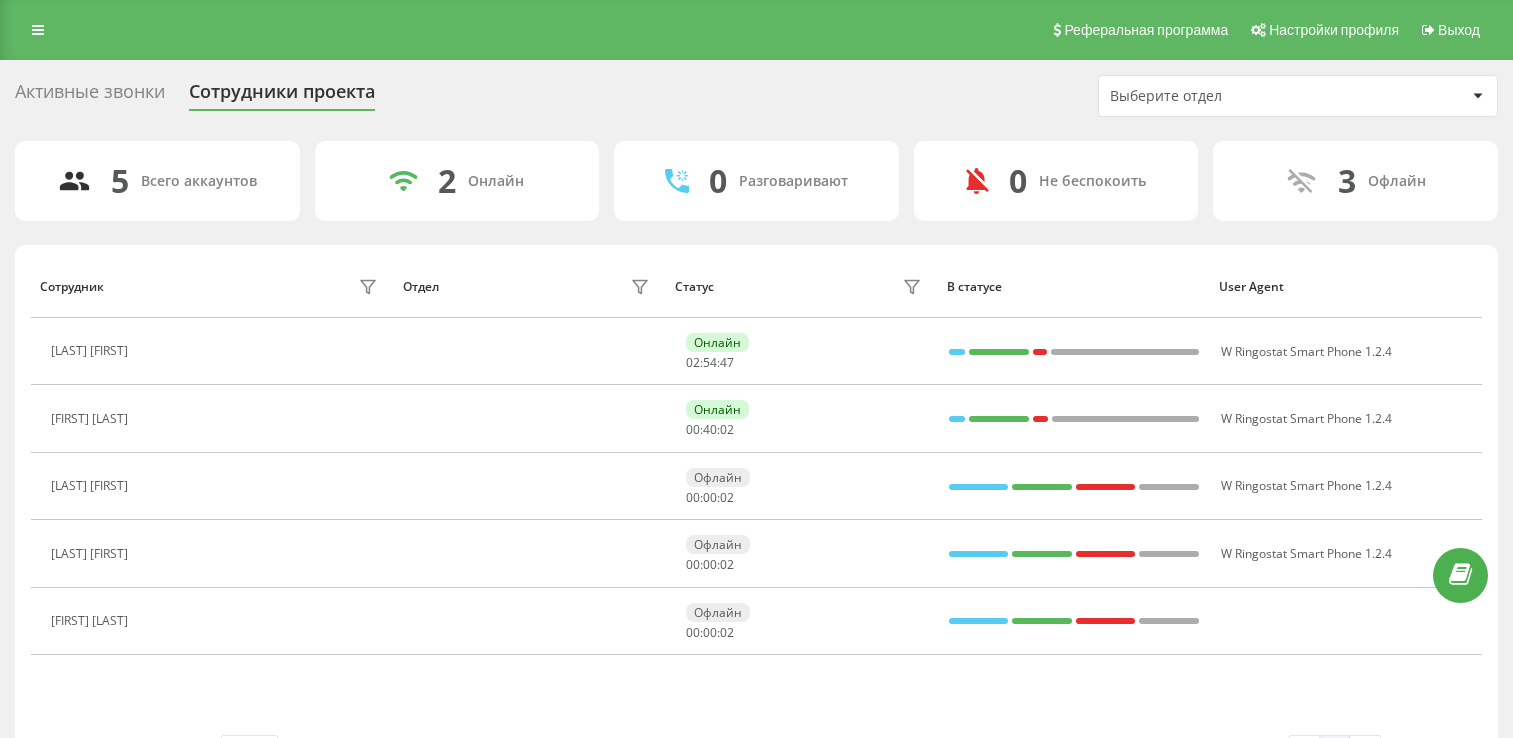 scroll, scrollTop: 0, scrollLeft: 0, axis: both 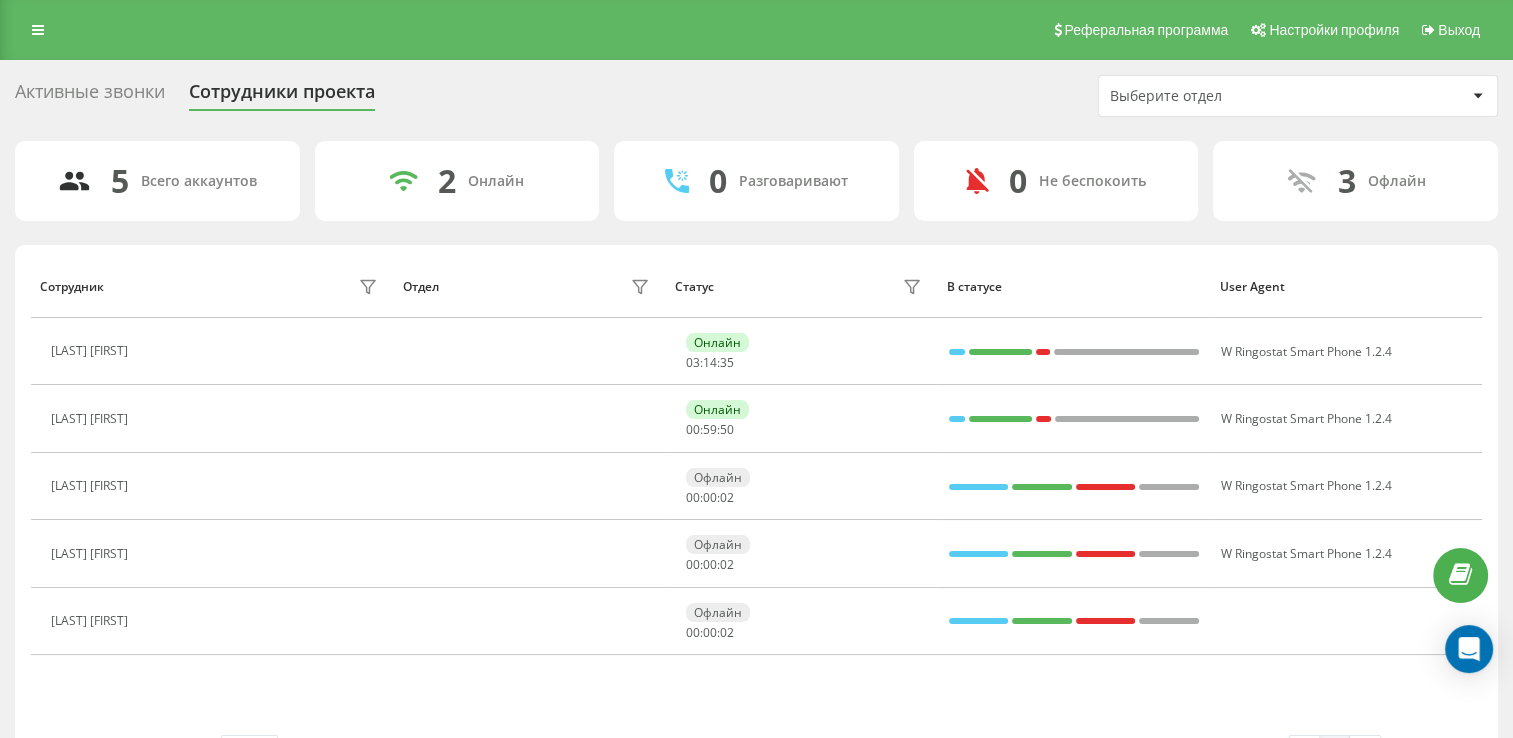 click on "5   Всего аккаунтов   2   Онлайн   0   Разговаривают   0   Не беспокоить   3   Офлайн Сотрудник Отдел Статус В статусе User Agent [LAST] [FIRST]  Онлайн 03 : 14 : 35 W Ringostat Smart Phone 1.2.4 [LAST] [FIRST] Онлайн 00 : 59 : 50 W Ringostat Smart Phone 1.2.4 [LAST] [FIRST]  Офлайн 00 : 00 : 02 W Ringostat Smart Phone 1.2.4 [LAST] [FIRST] Офлайн 00 : 00 : 02 W Ringostat Smart Phone 1.2.4 [LAST] [FIRST] Офлайн 00 : 00 : 02 Строк на странице 25 10 25 50 100 0 - 5 из 5 1" at bounding box center [756, 463] 